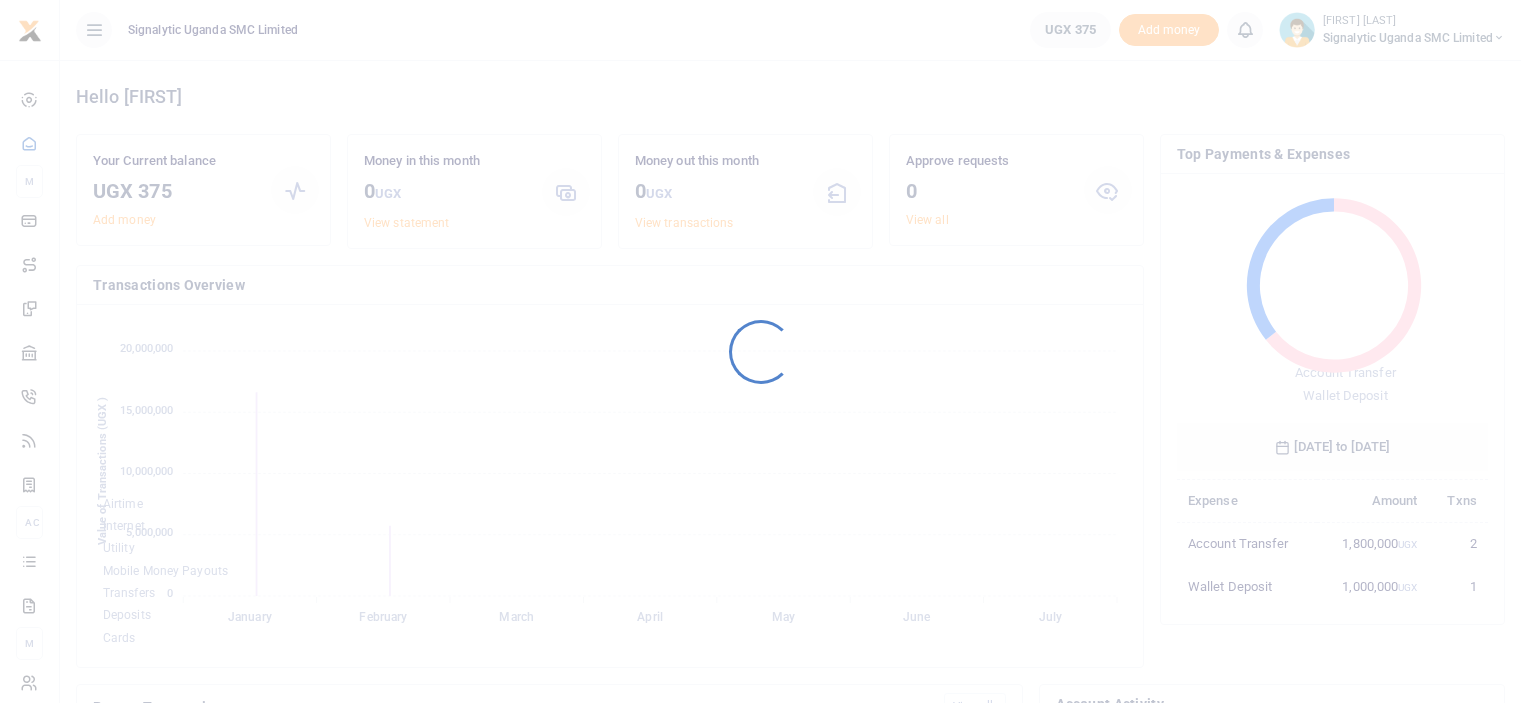 scroll, scrollTop: 0, scrollLeft: 0, axis: both 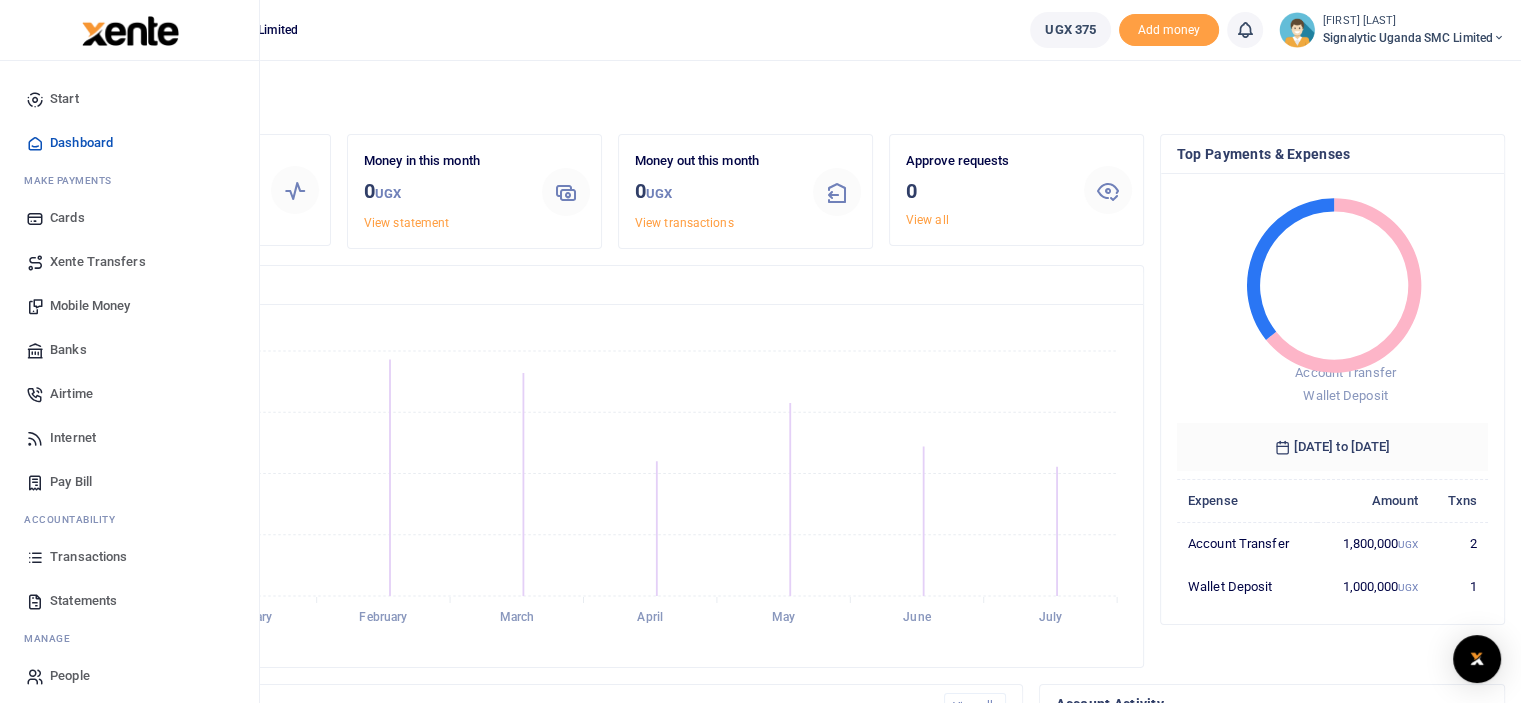 click on "Statements" at bounding box center [83, 601] 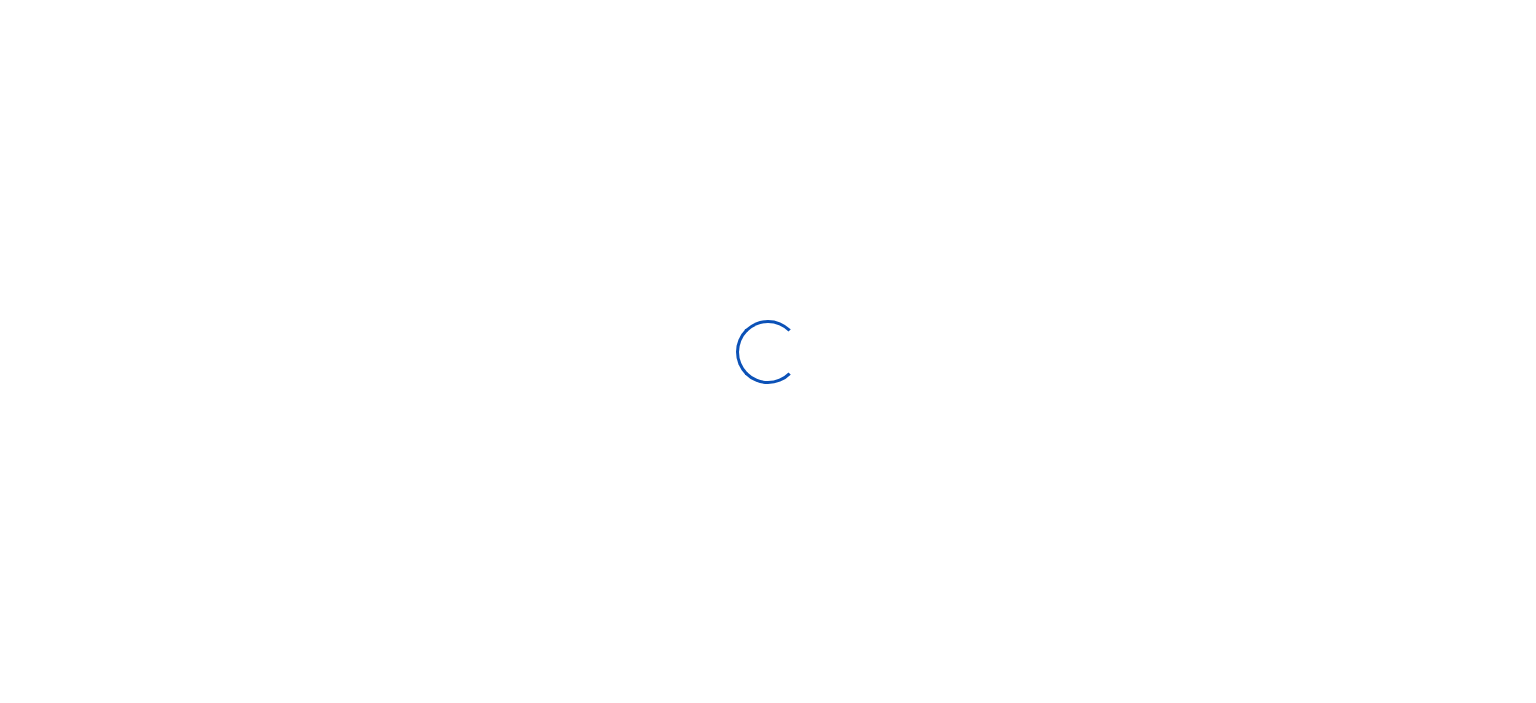 type on "07/04/2025 - 08/02/2025" 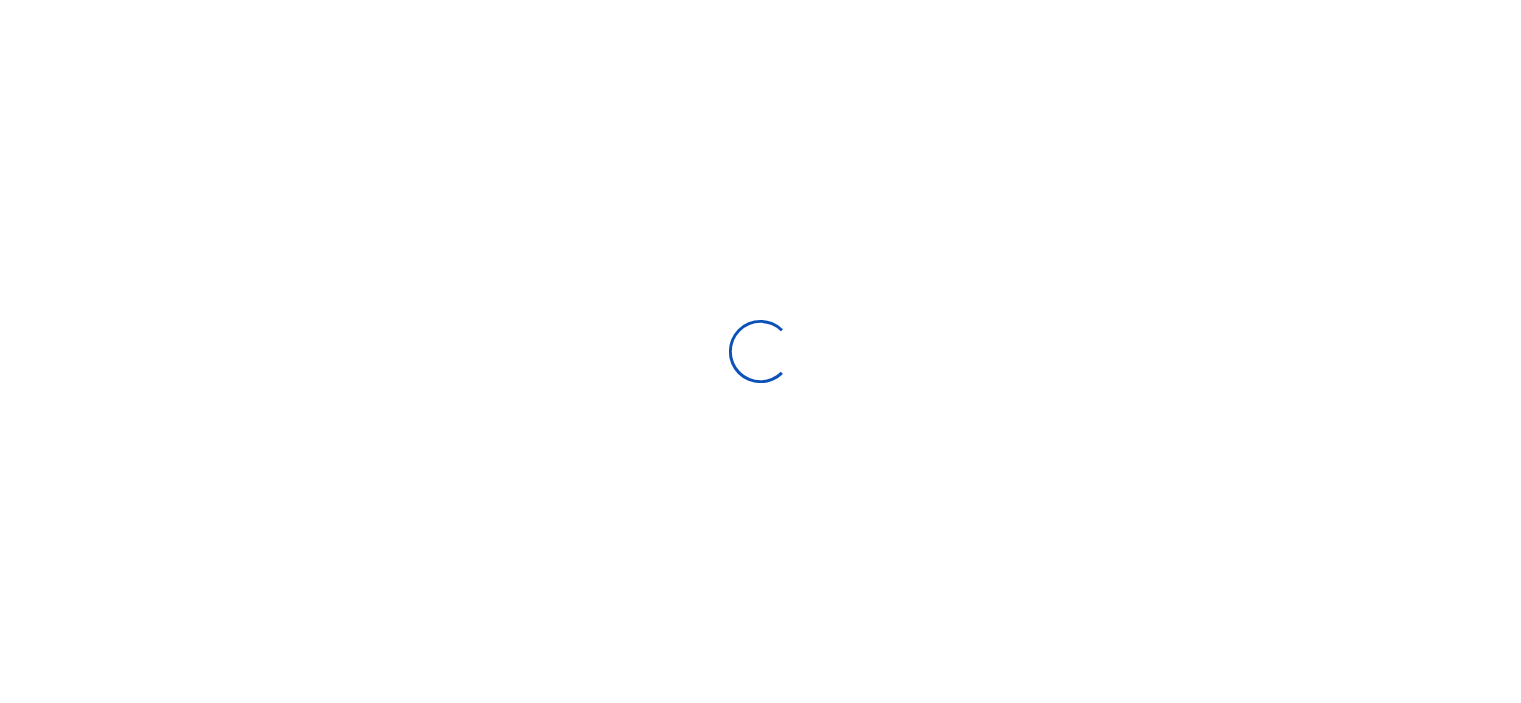 scroll, scrollTop: 0, scrollLeft: 0, axis: both 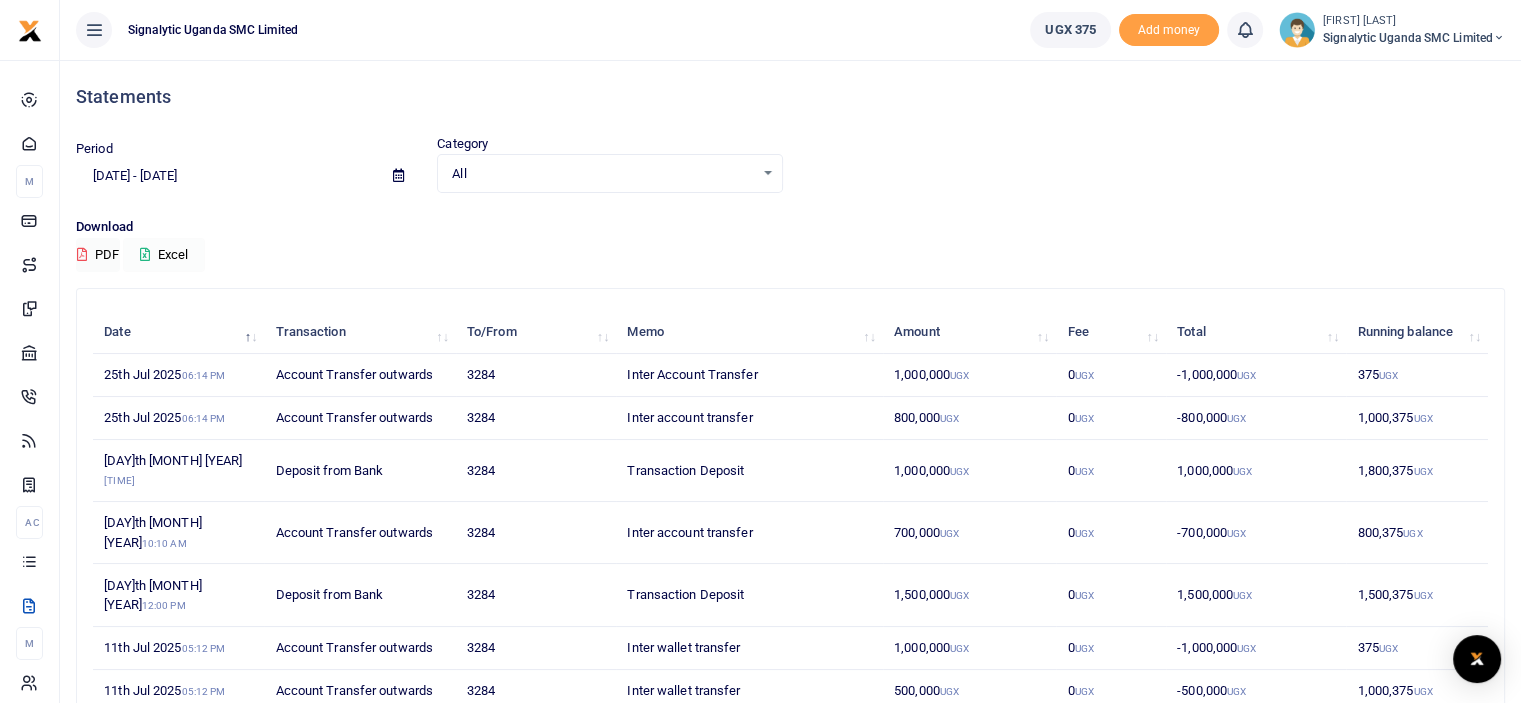 click on "Excel" at bounding box center [164, 255] 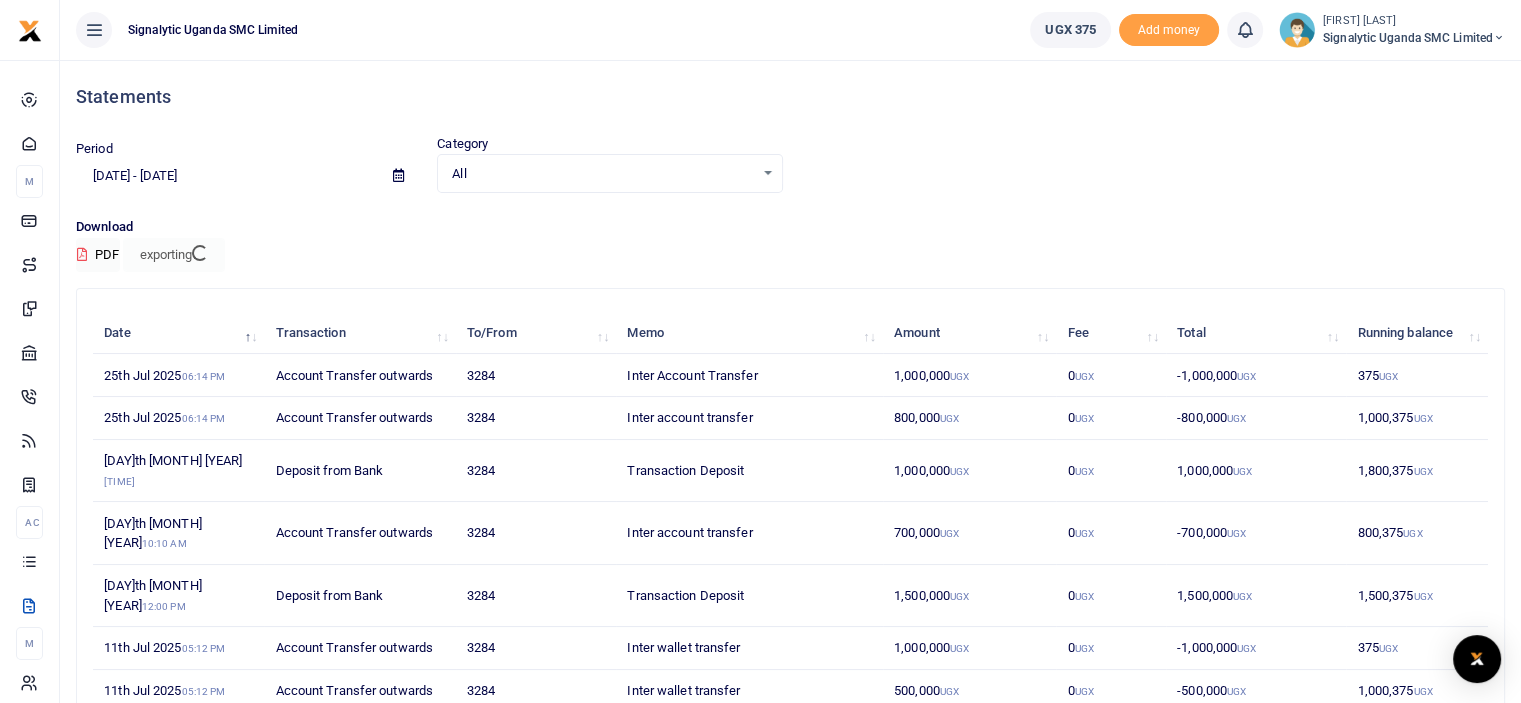 click on "Download
PDF
exporting" at bounding box center (790, 244) 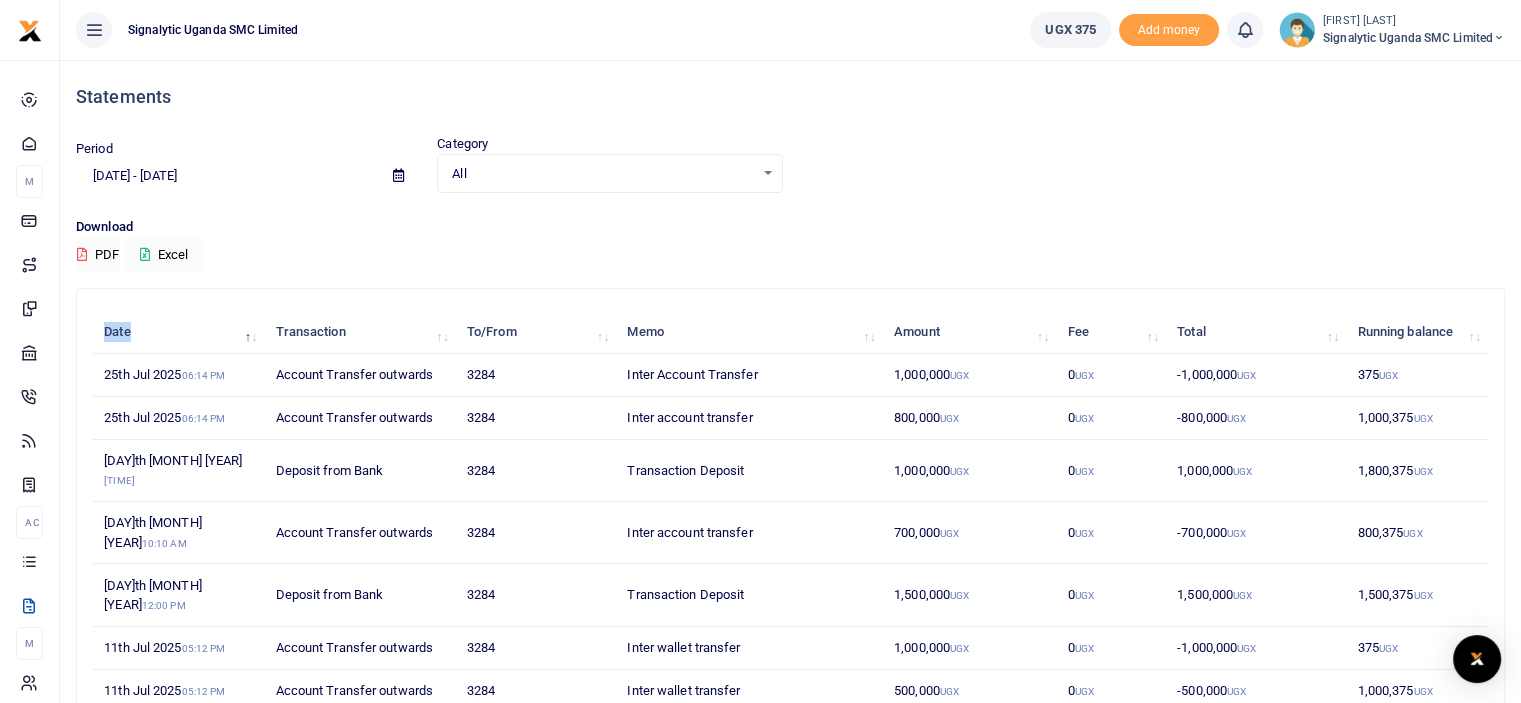click on "Signalytic Uganda SMC Limited" at bounding box center (1414, 38) 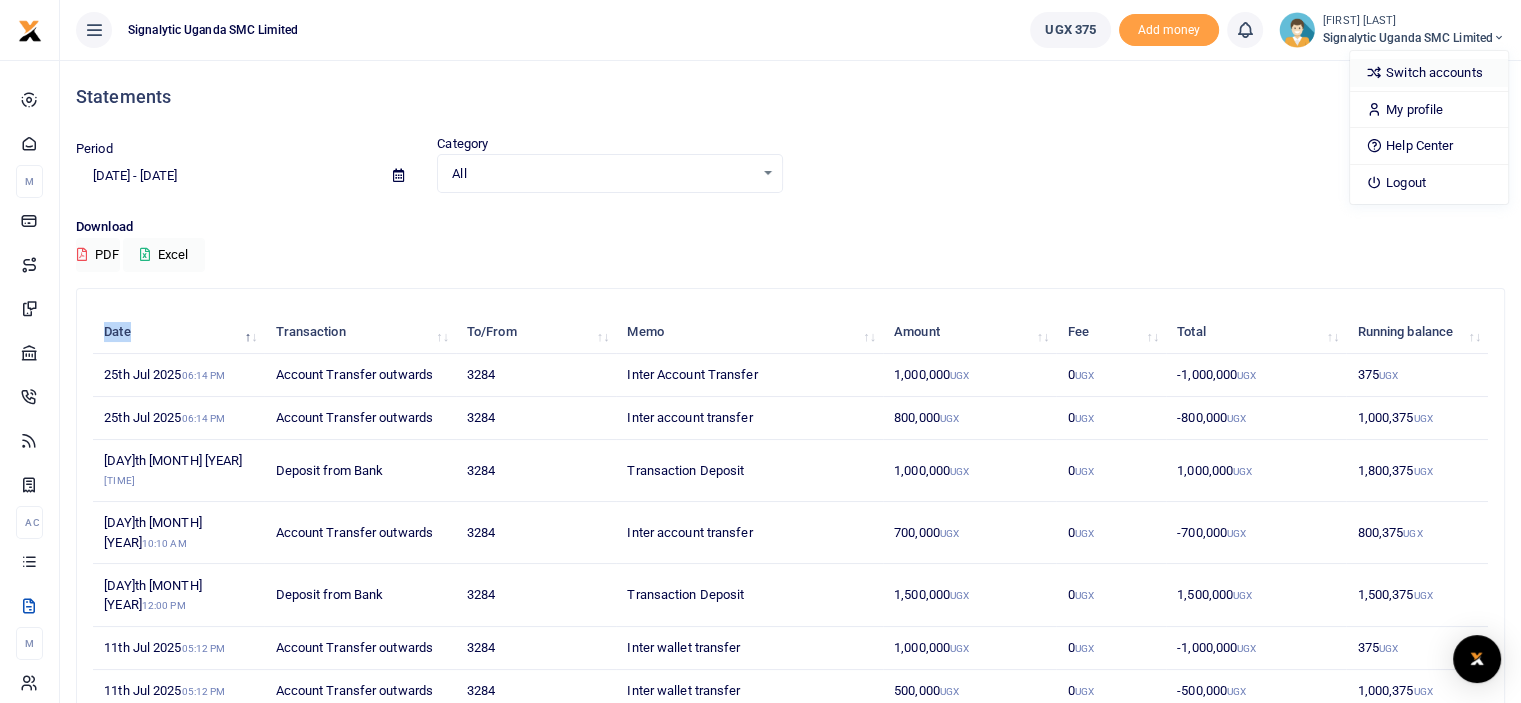 click on "Switch accounts" at bounding box center [1429, 73] 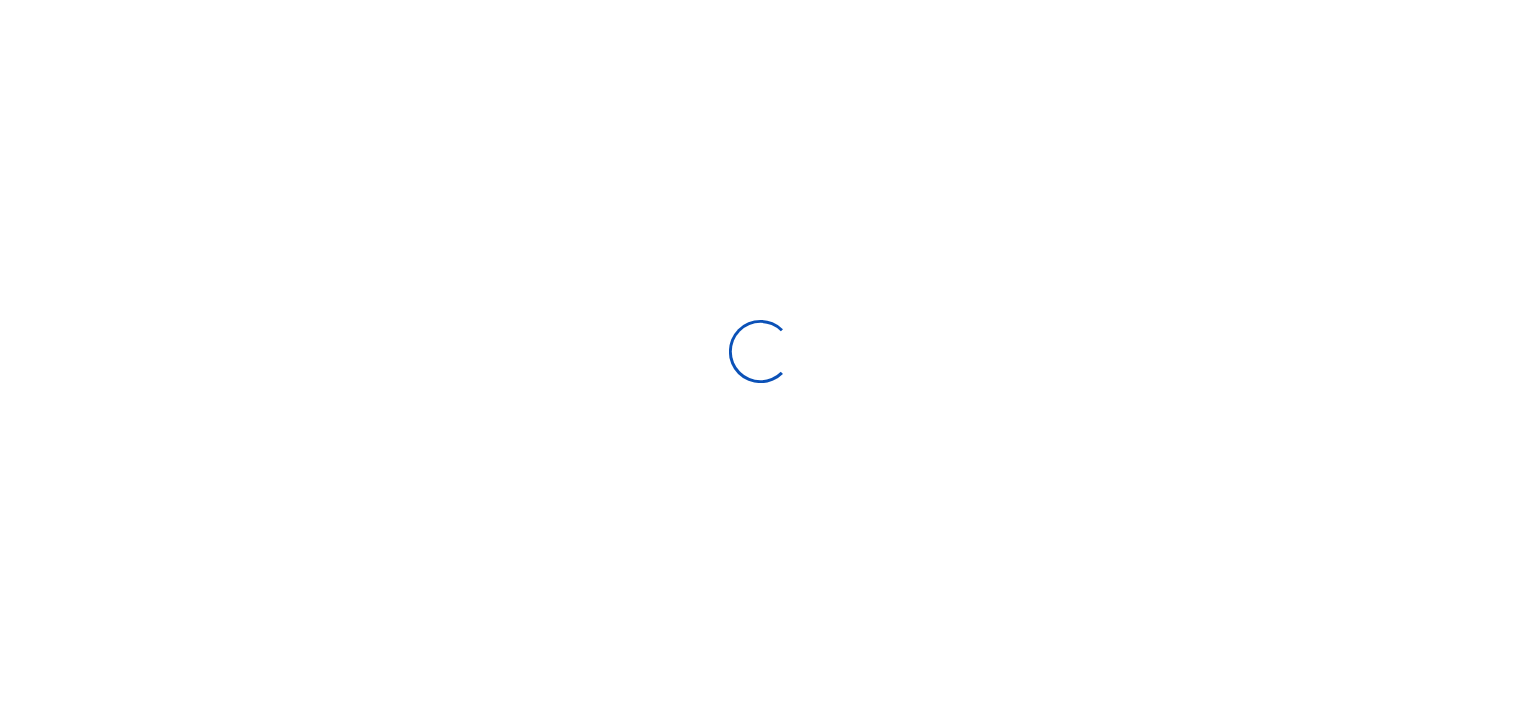 scroll, scrollTop: 0, scrollLeft: 0, axis: both 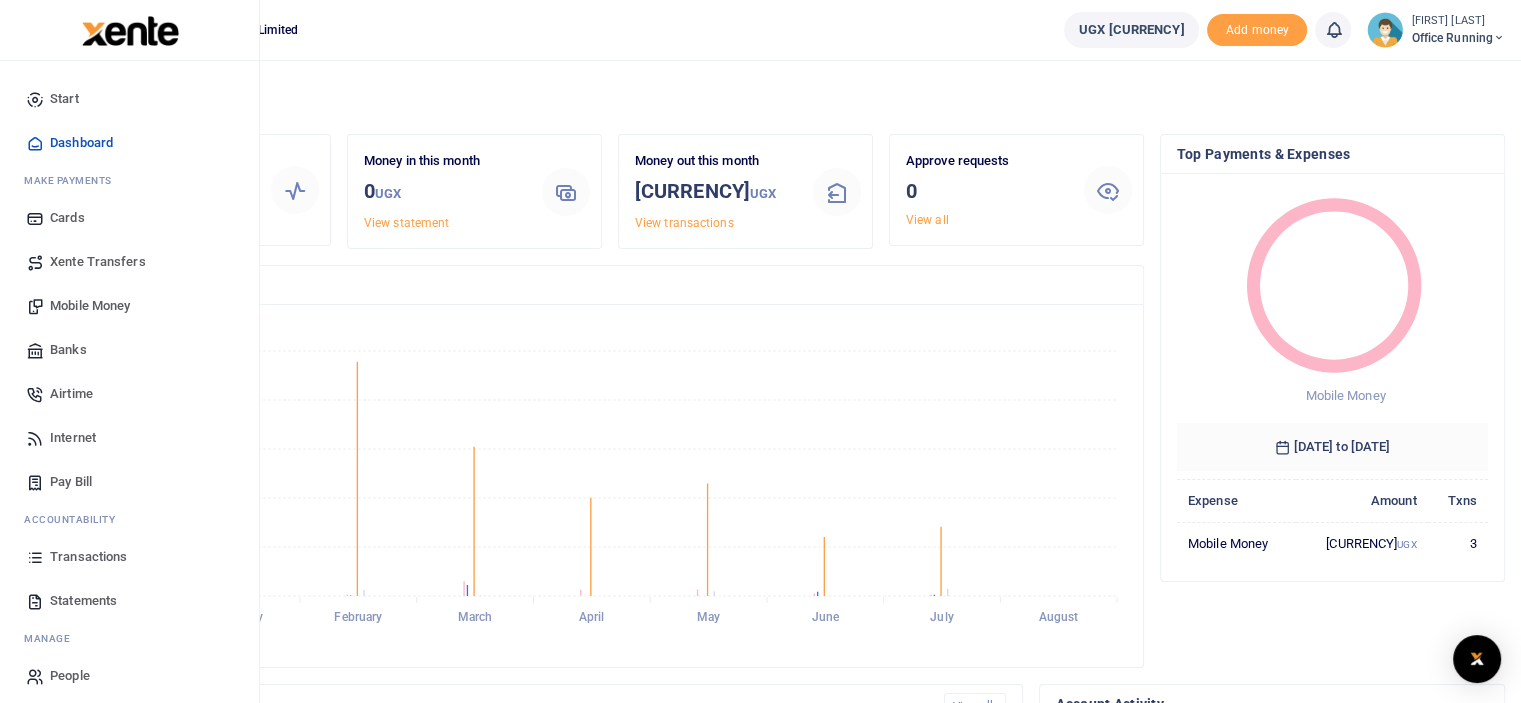 click on "Statements" at bounding box center (83, 601) 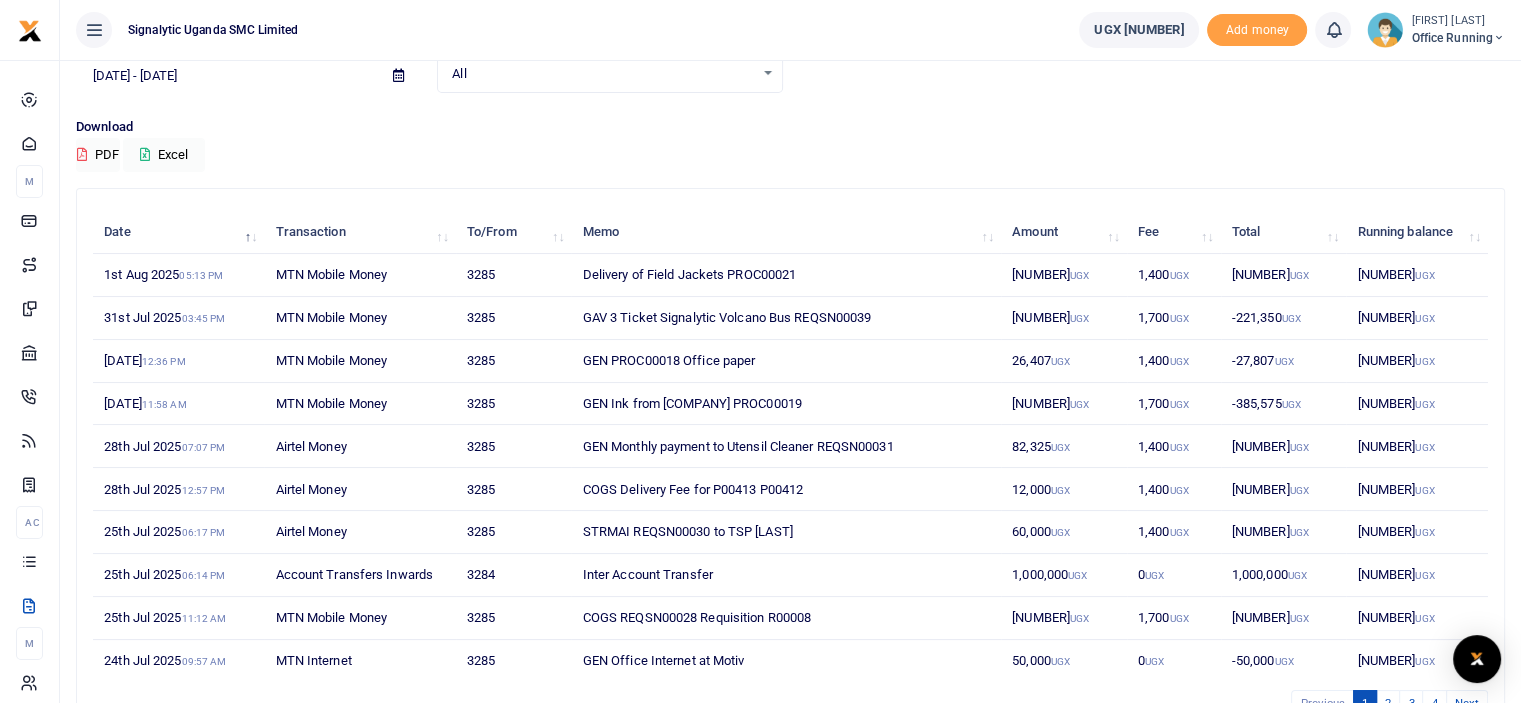 scroll, scrollTop: 0, scrollLeft: 0, axis: both 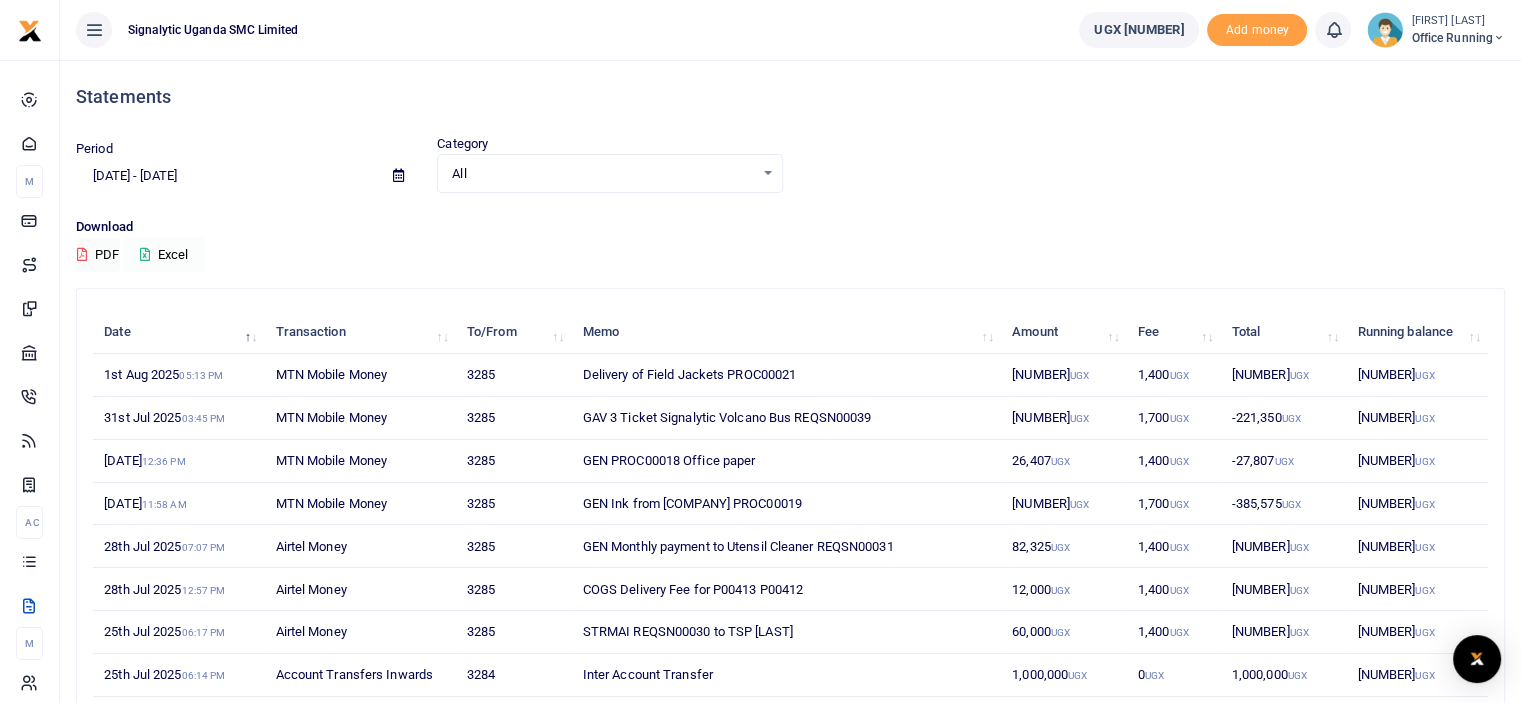 click on "Excel" at bounding box center (164, 255) 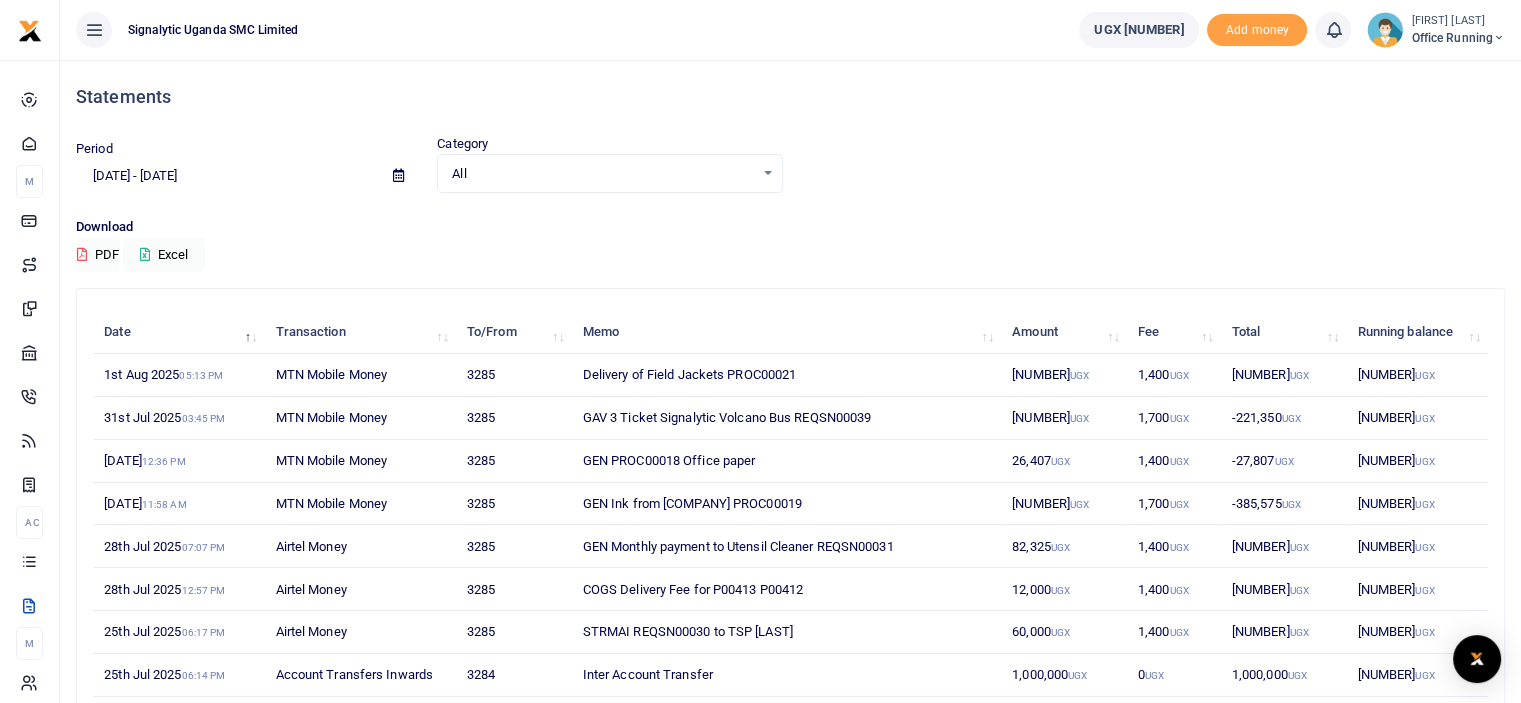 click on "Office Running" at bounding box center (1458, 38) 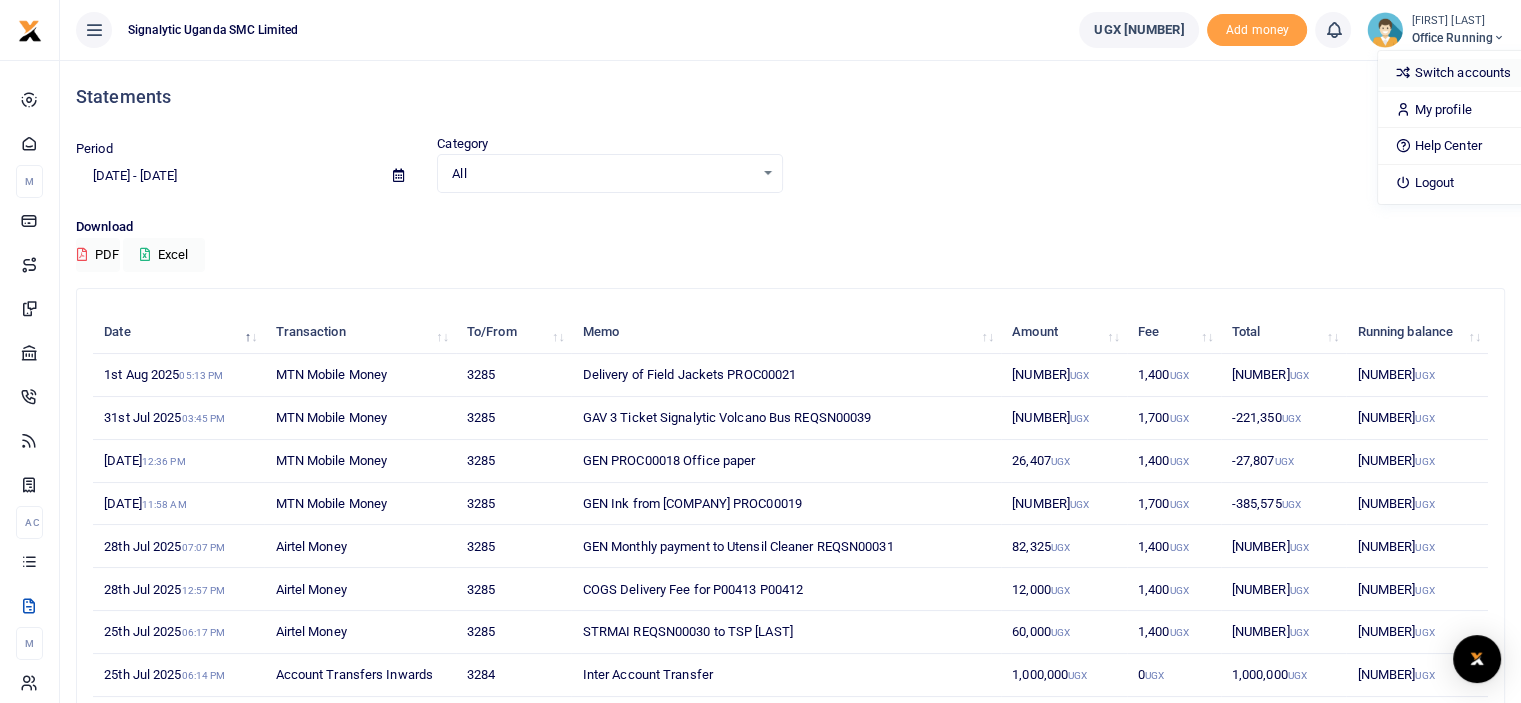 click on "Switch accounts" at bounding box center (1457, 73) 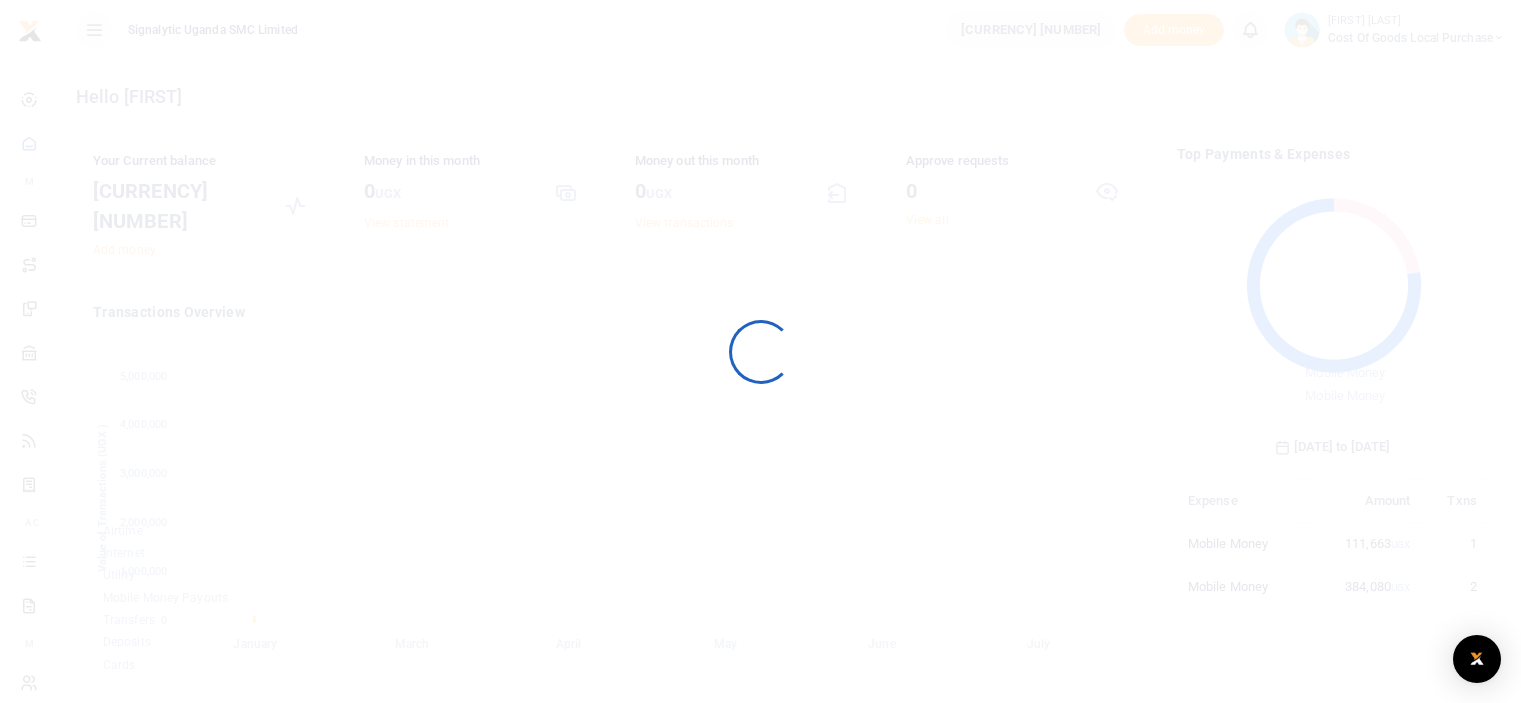 scroll, scrollTop: 0, scrollLeft: 0, axis: both 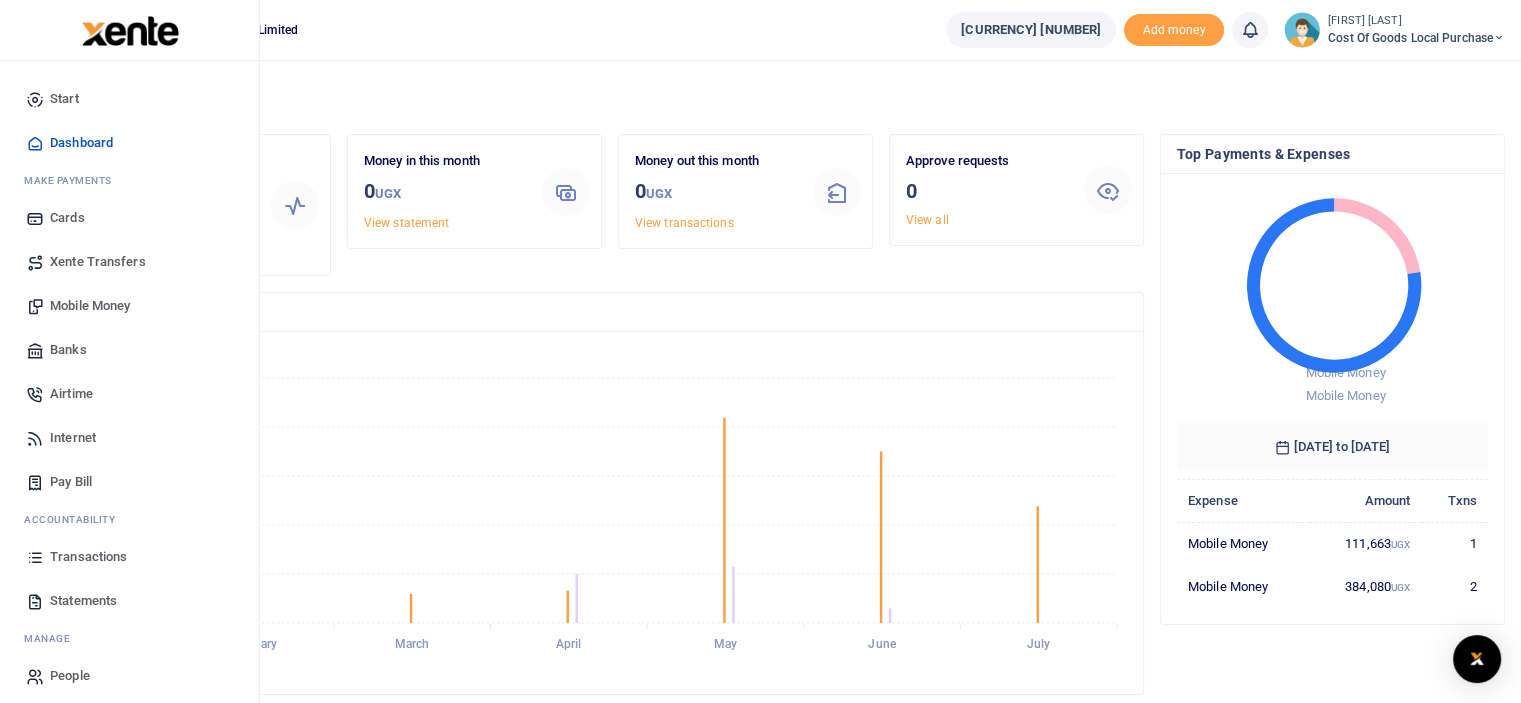 click on "Statements" at bounding box center (129, 601) 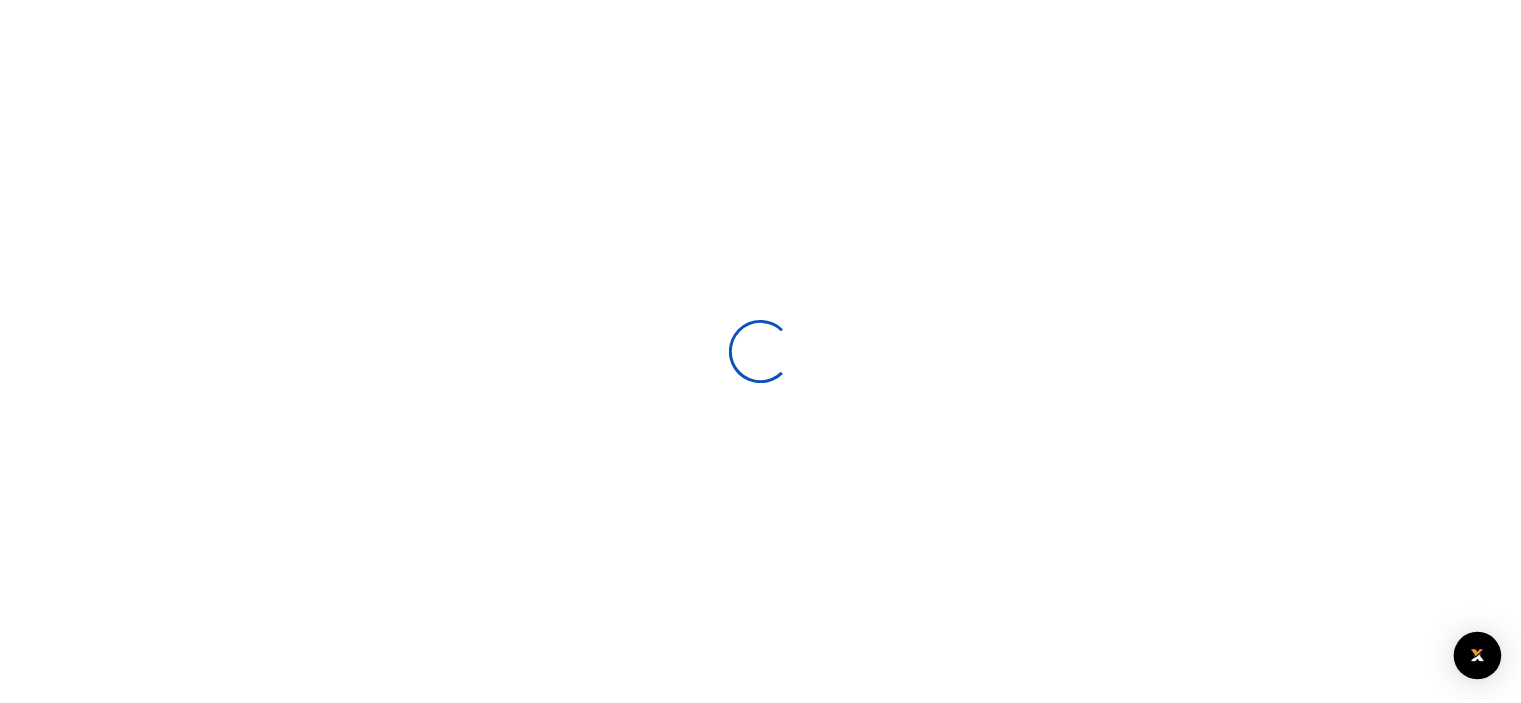 scroll, scrollTop: 0, scrollLeft: 0, axis: both 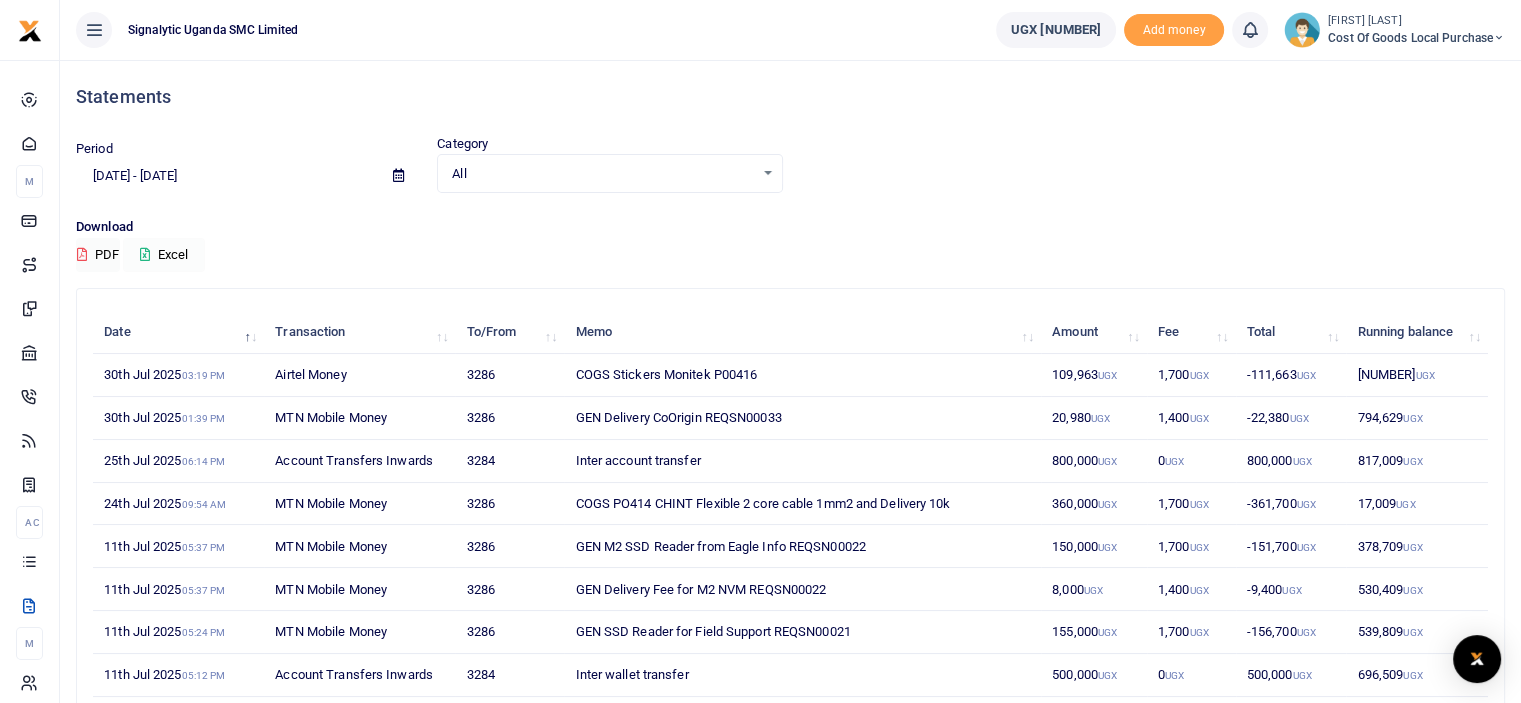 click on "Excel" at bounding box center [164, 255] 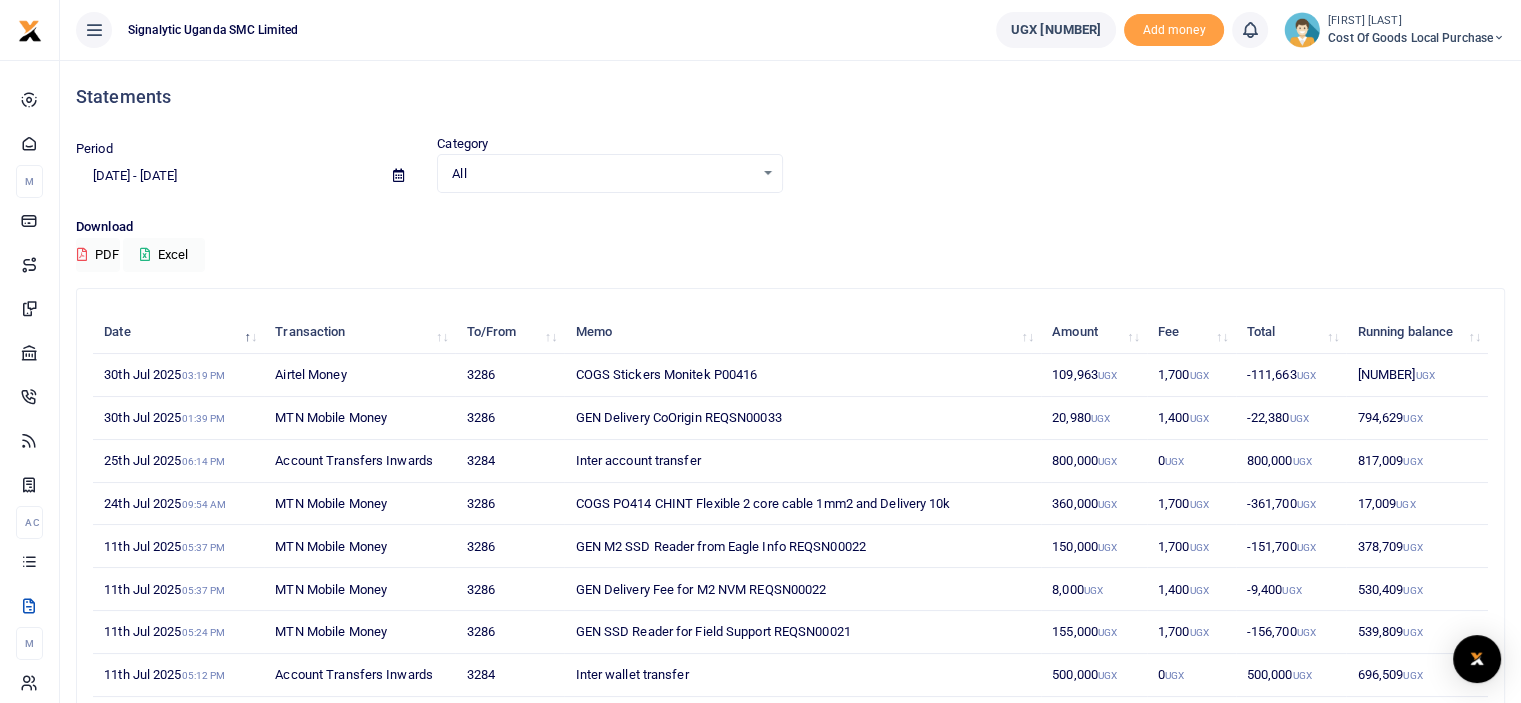 click on "Cost of Goods Local Purchase" at bounding box center [1416, 38] 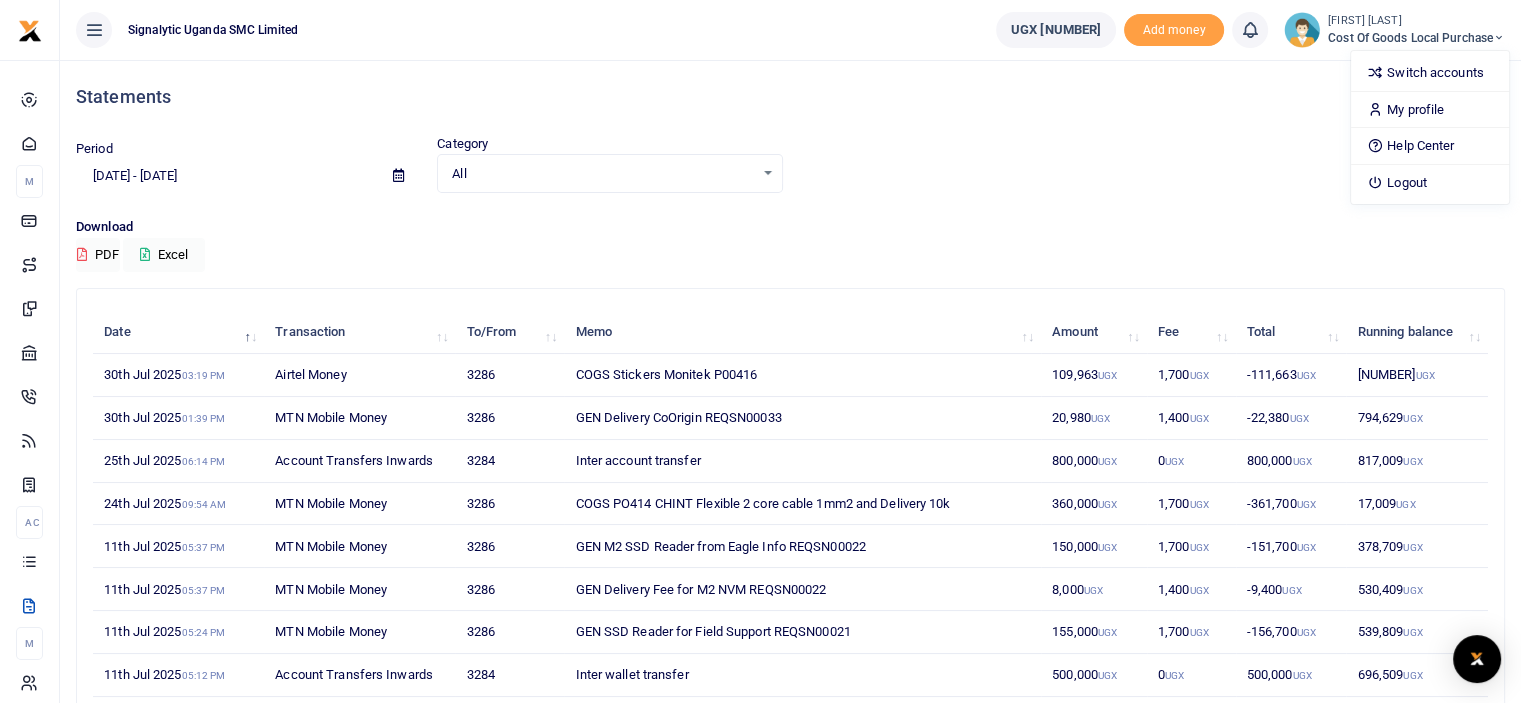 click on "Statements" at bounding box center [790, 97] 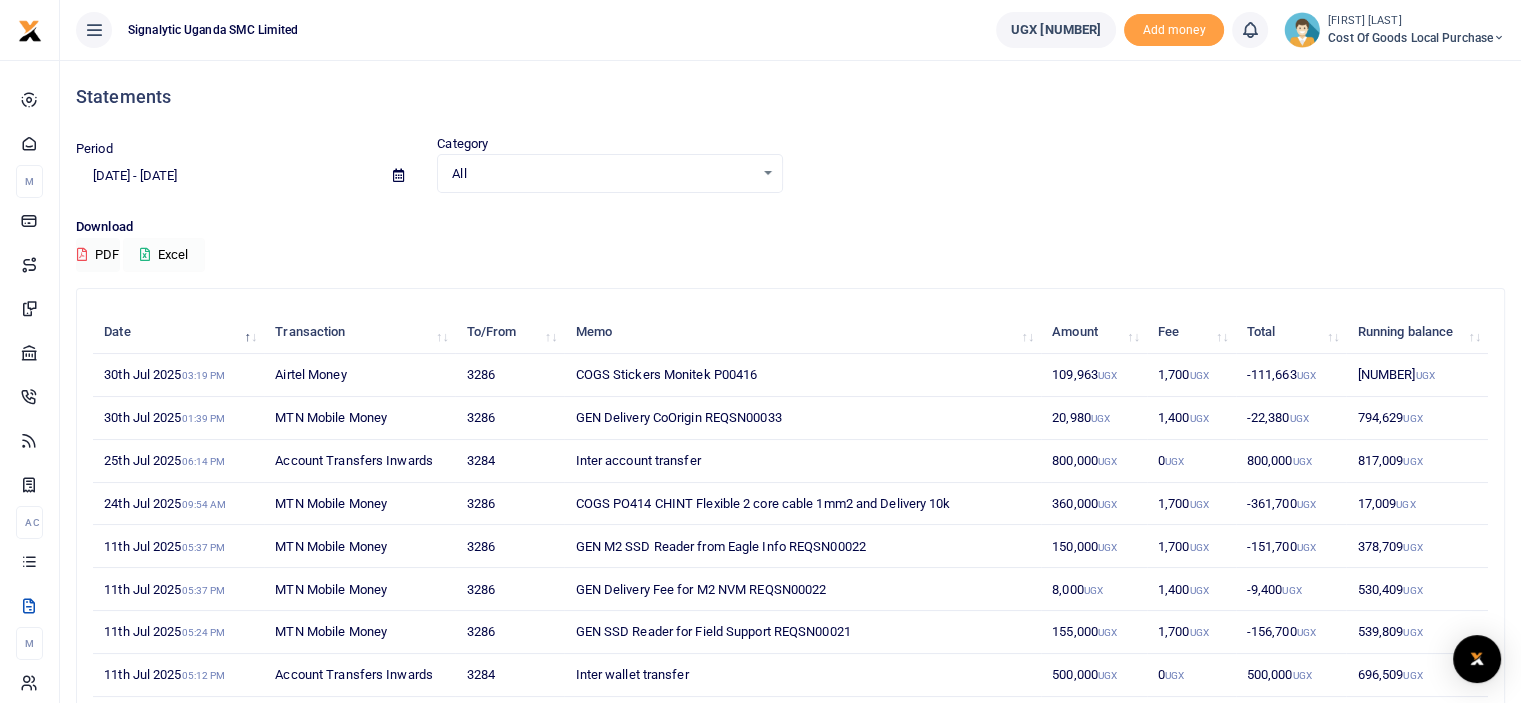 click on "Excel" at bounding box center (164, 255) 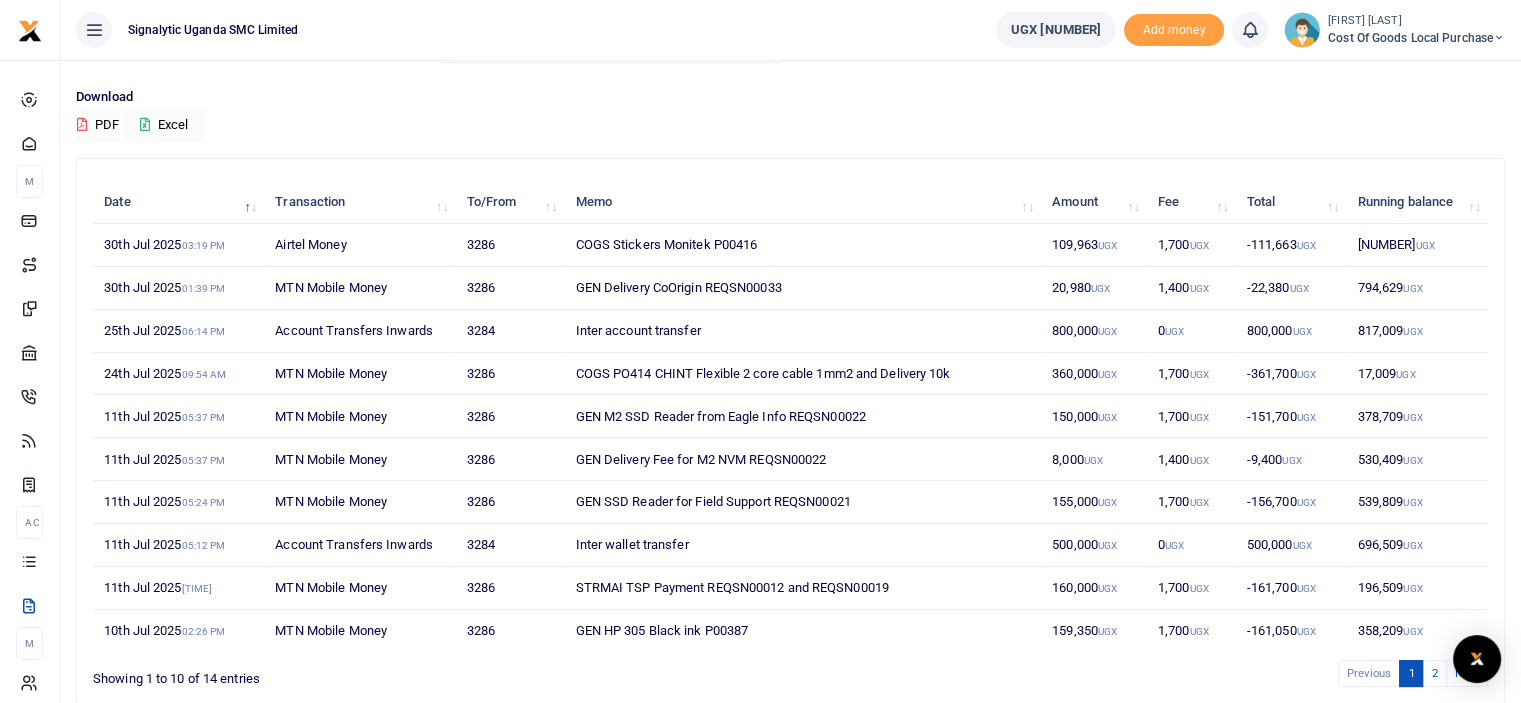 scroll, scrollTop: 100, scrollLeft: 0, axis: vertical 